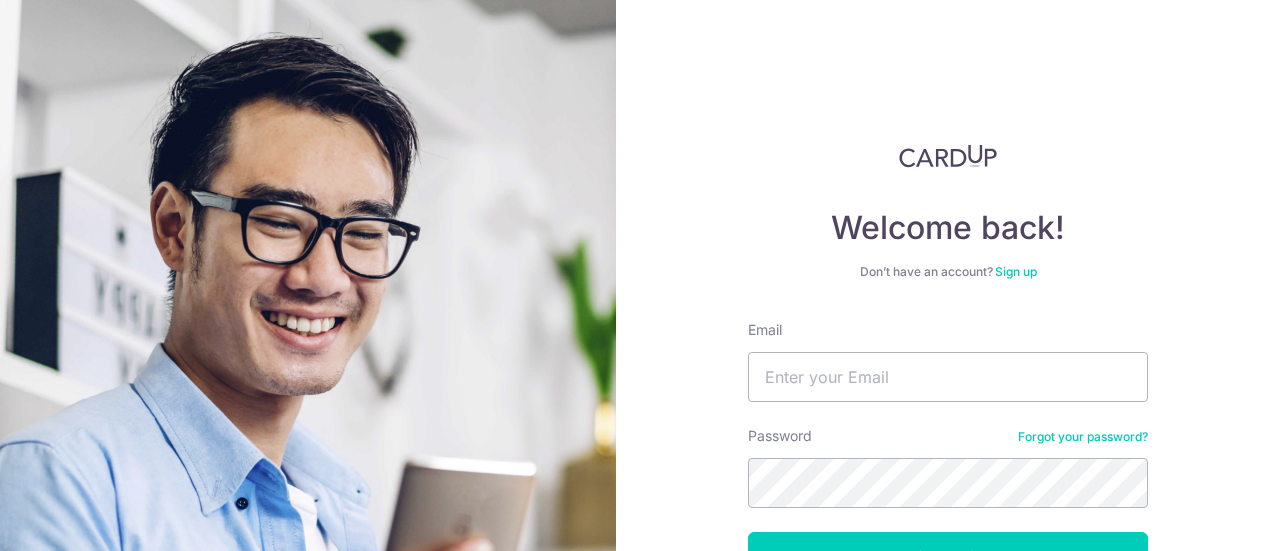 scroll, scrollTop: 0, scrollLeft: 0, axis: both 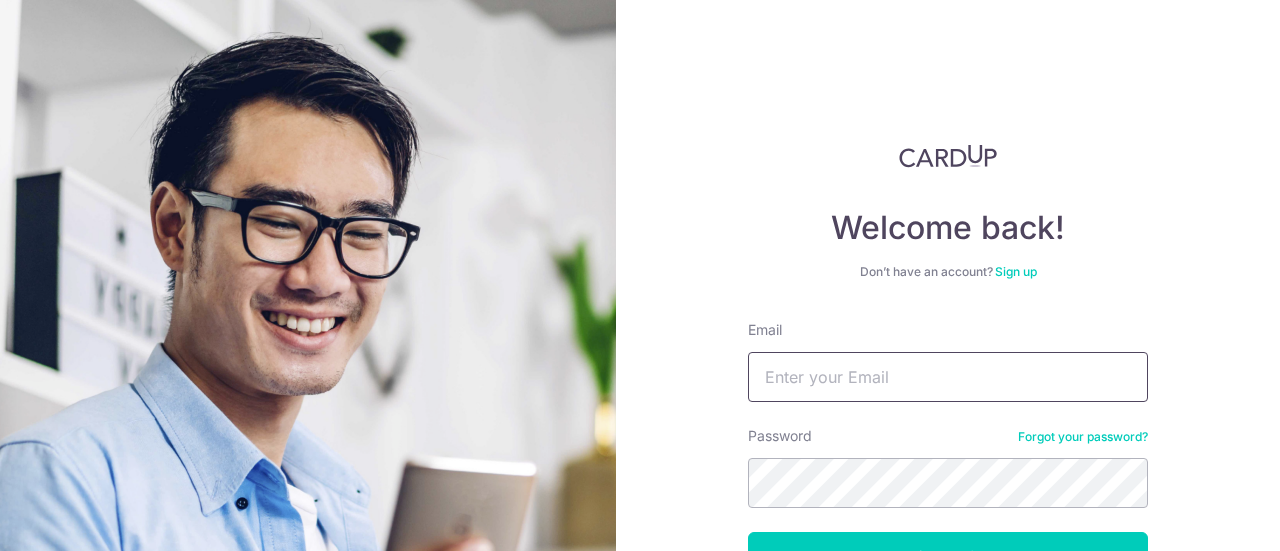 click on "Email" at bounding box center [948, 377] 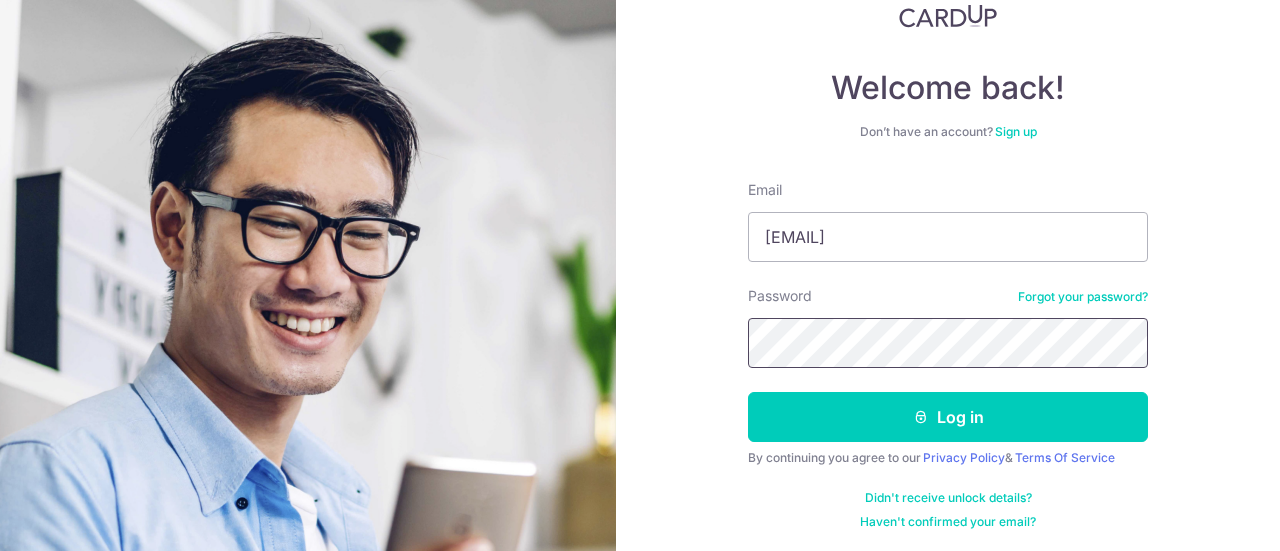 scroll, scrollTop: 142, scrollLeft: 0, axis: vertical 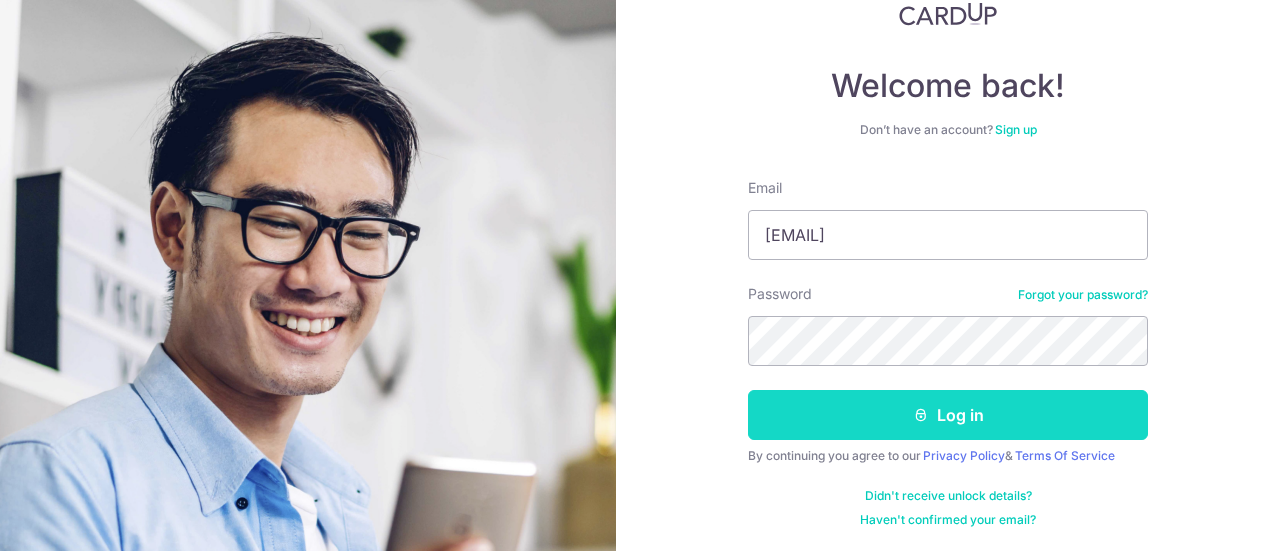 click on "Log in" at bounding box center [948, 415] 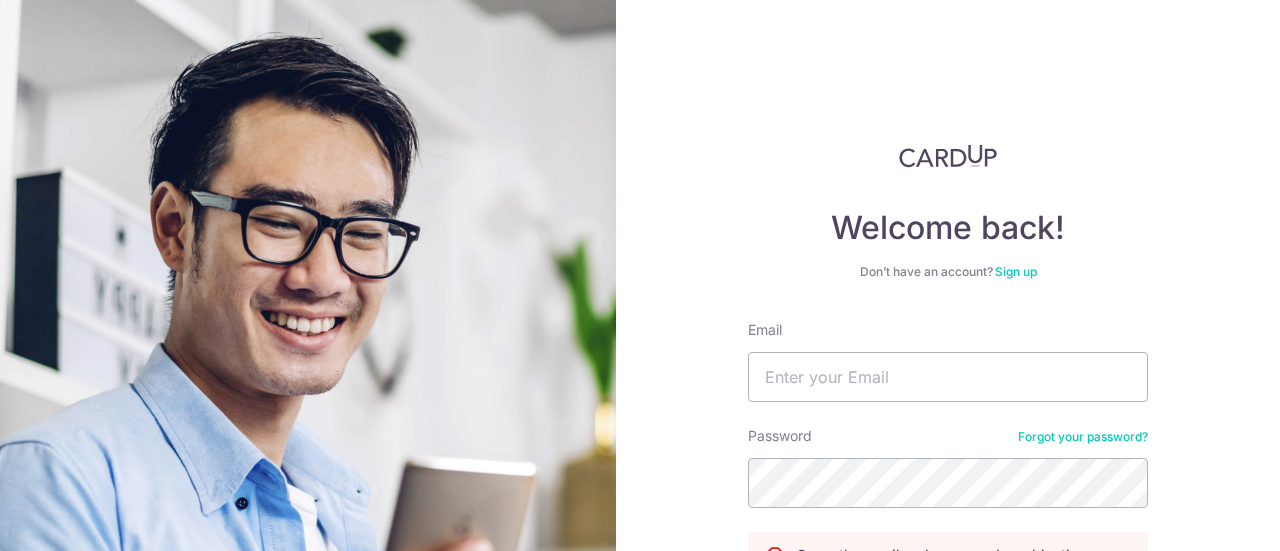 scroll, scrollTop: 0, scrollLeft: 0, axis: both 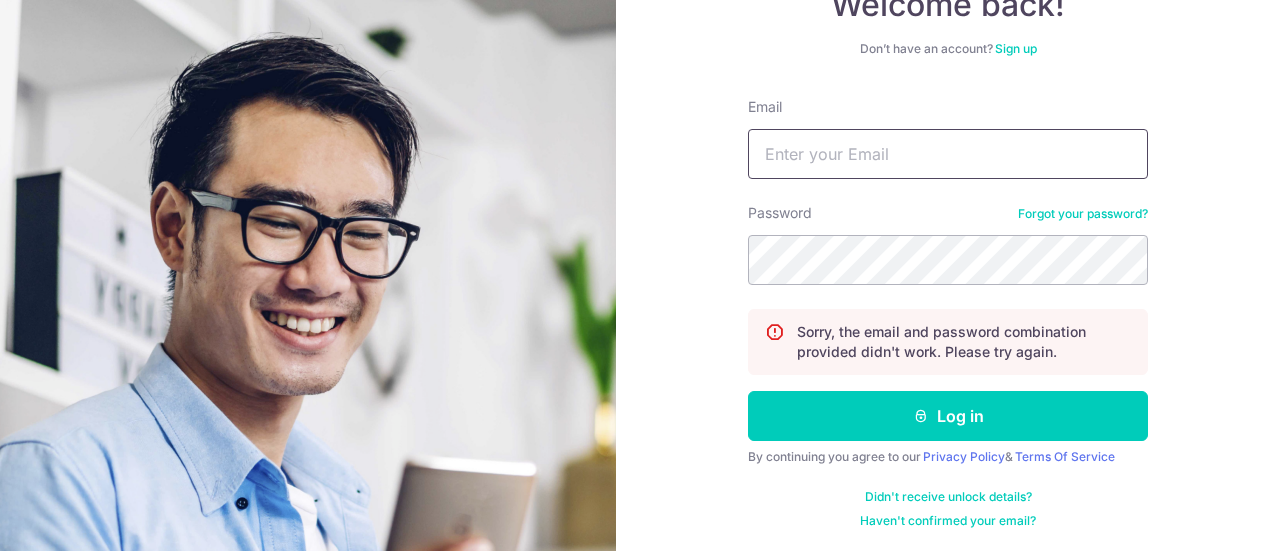 click on "Email" at bounding box center [948, 154] 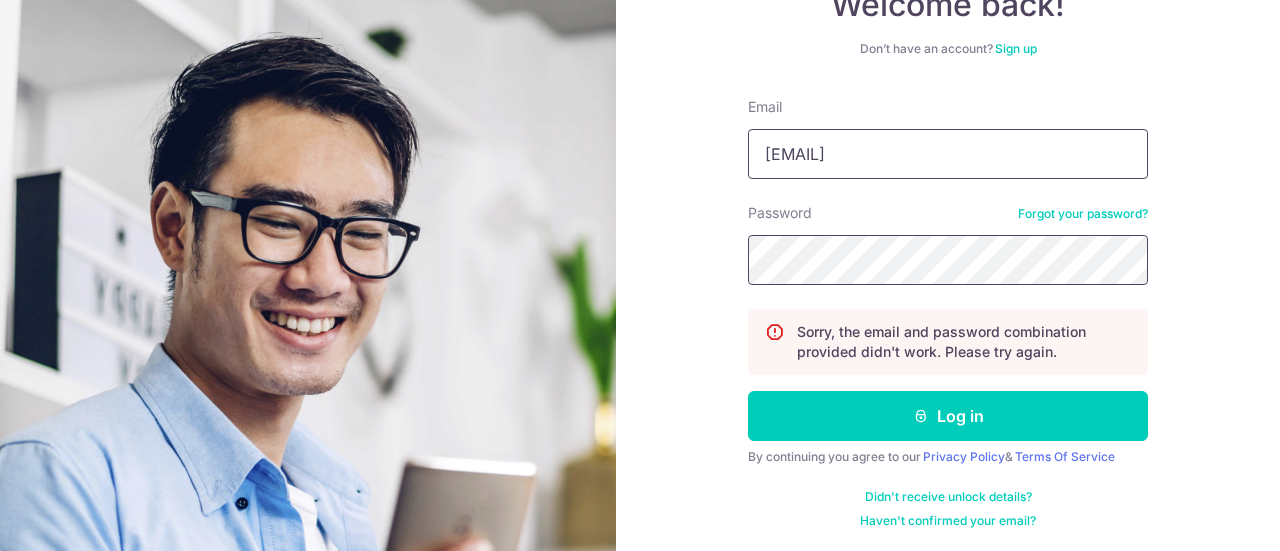 click on "Log in" at bounding box center [948, 416] 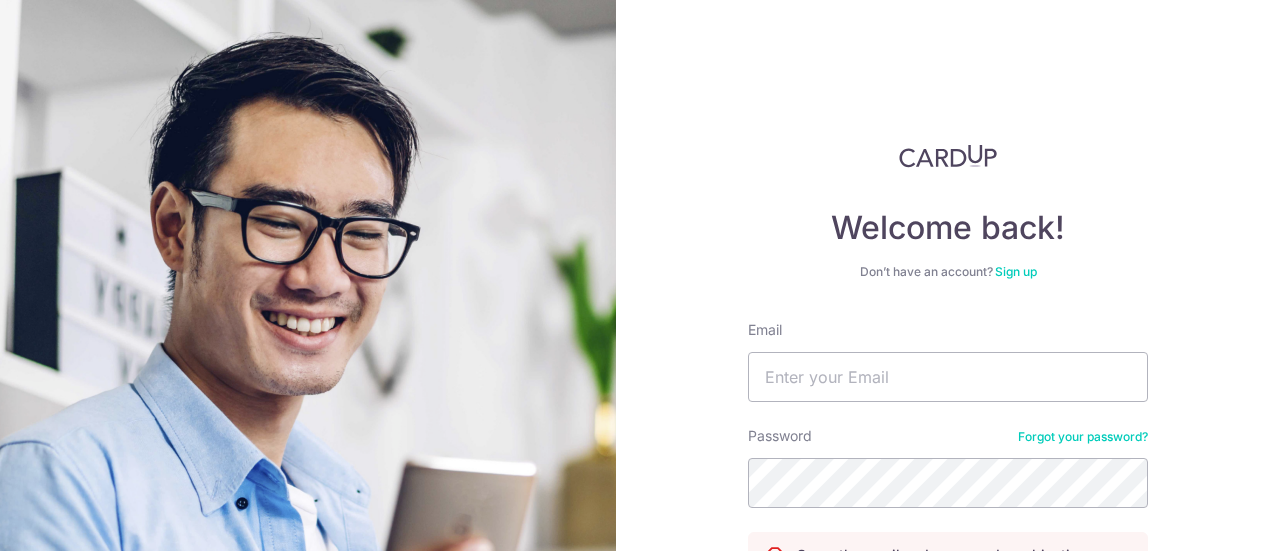 scroll, scrollTop: 0, scrollLeft: 0, axis: both 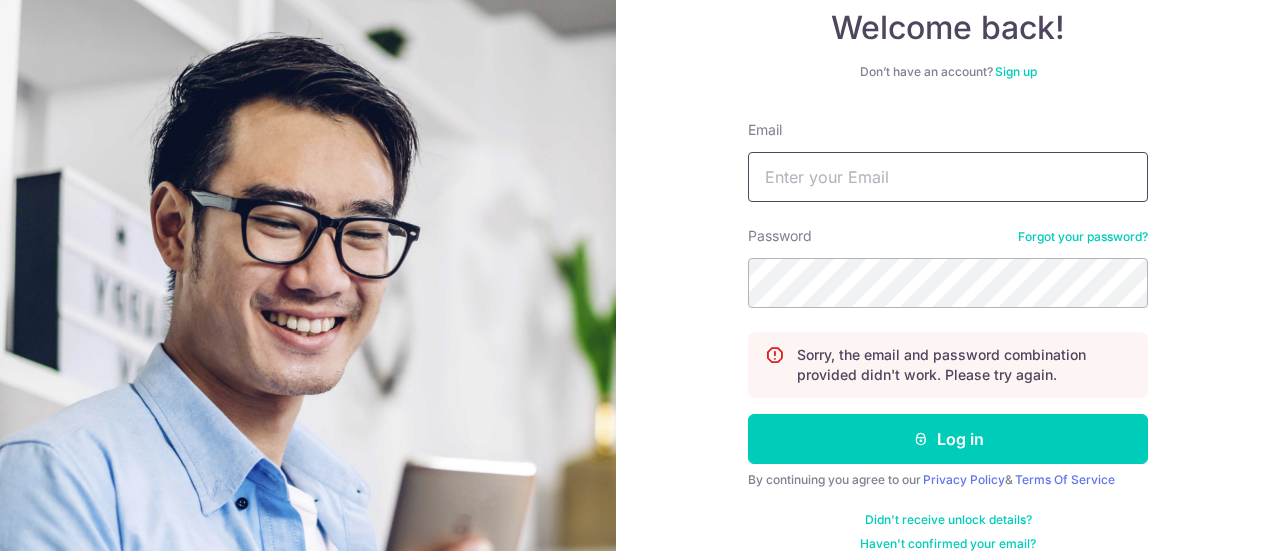 click on "Email" at bounding box center [948, 177] 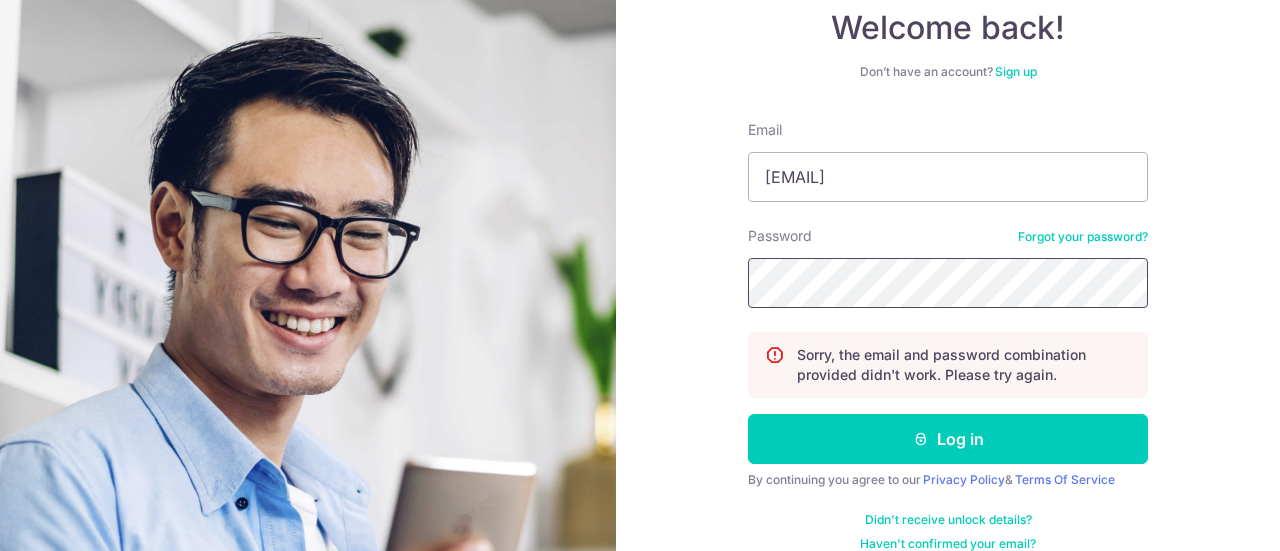 click on "Log in" at bounding box center [948, 439] 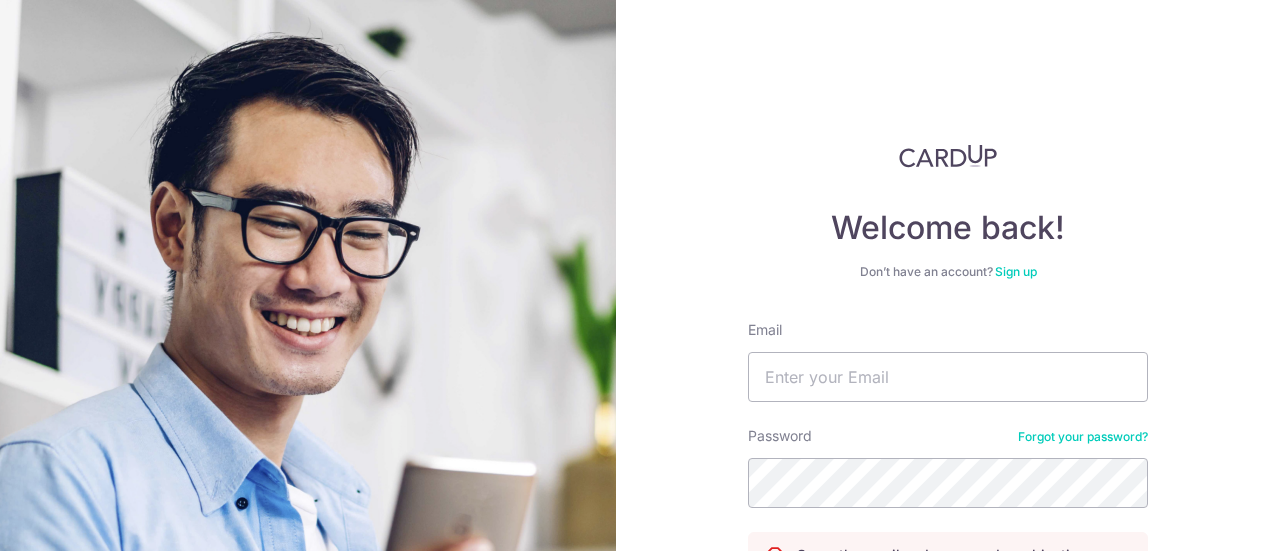 scroll, scrollTop: 0, scrollLeft: 0, axis: both 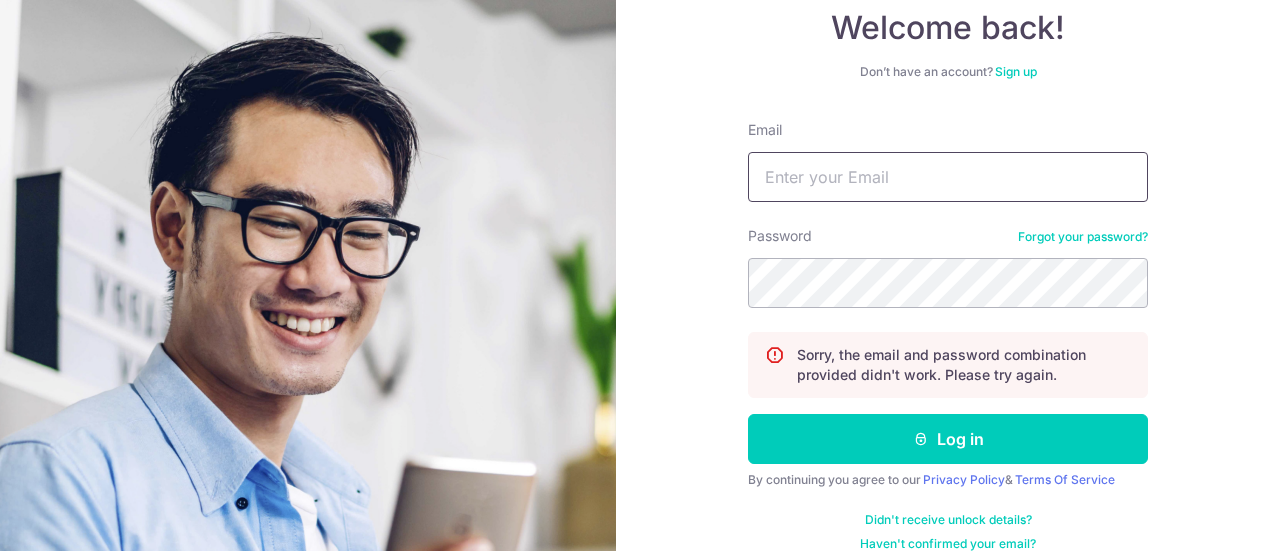click on "Email" at bounding box center [948, 177] 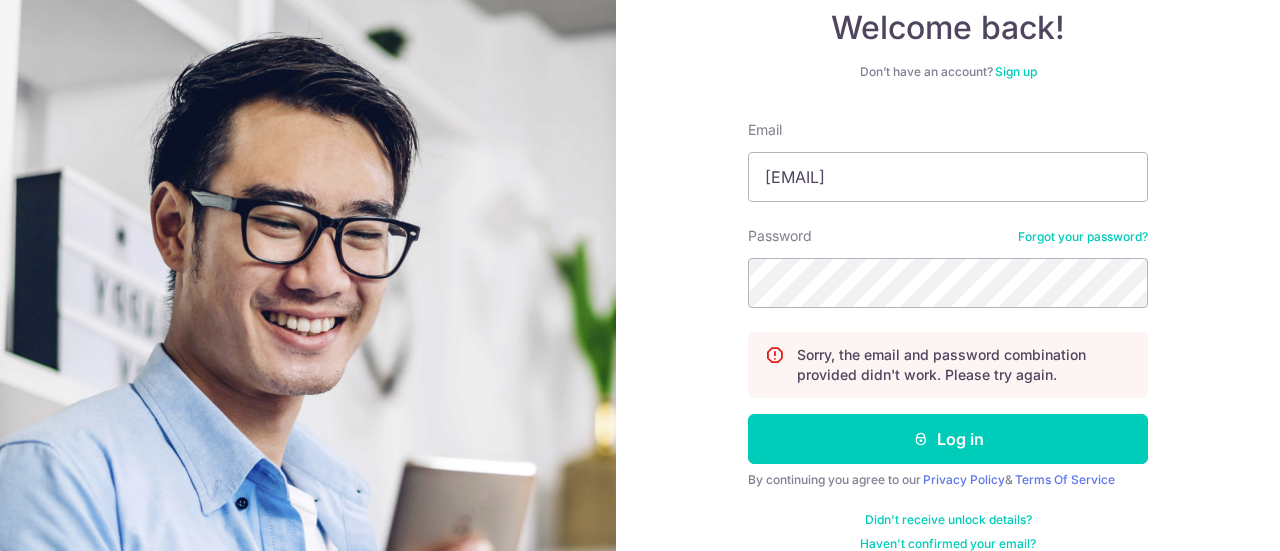 click on "Forgot your password?" at bounding box center (1083, 237) 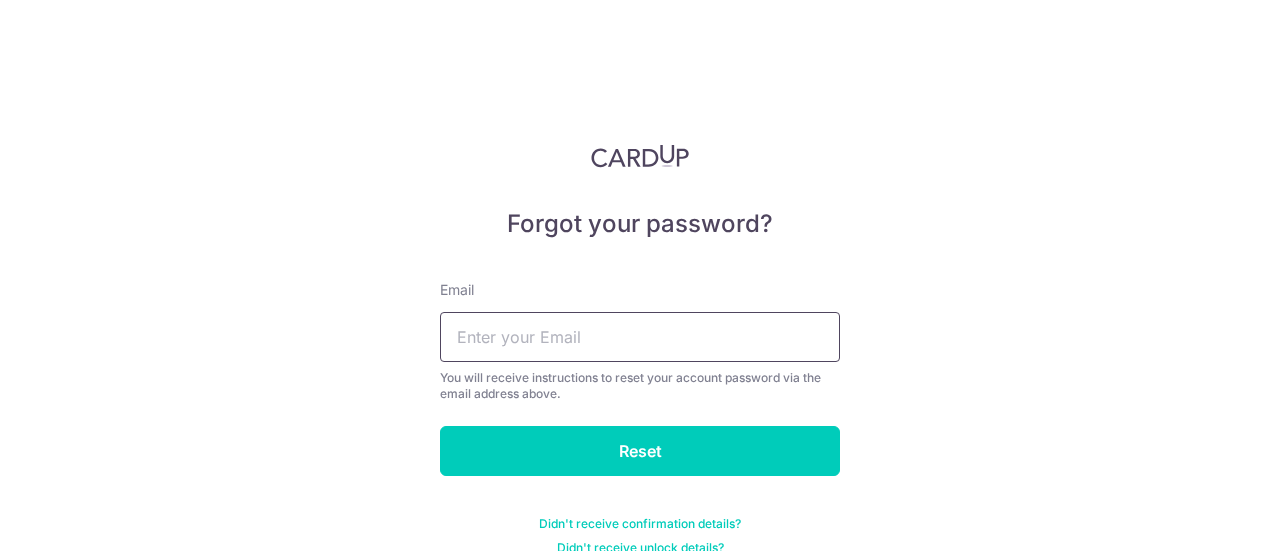click at bounding box center (640, 337) 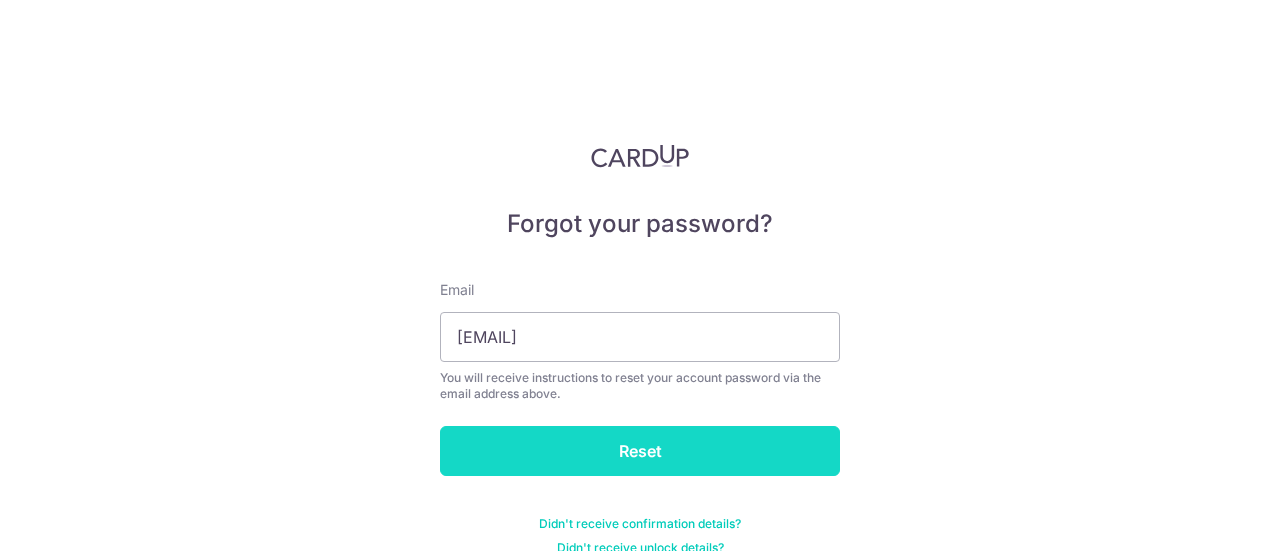 click on "Reset" at bounding box center [640, 451] 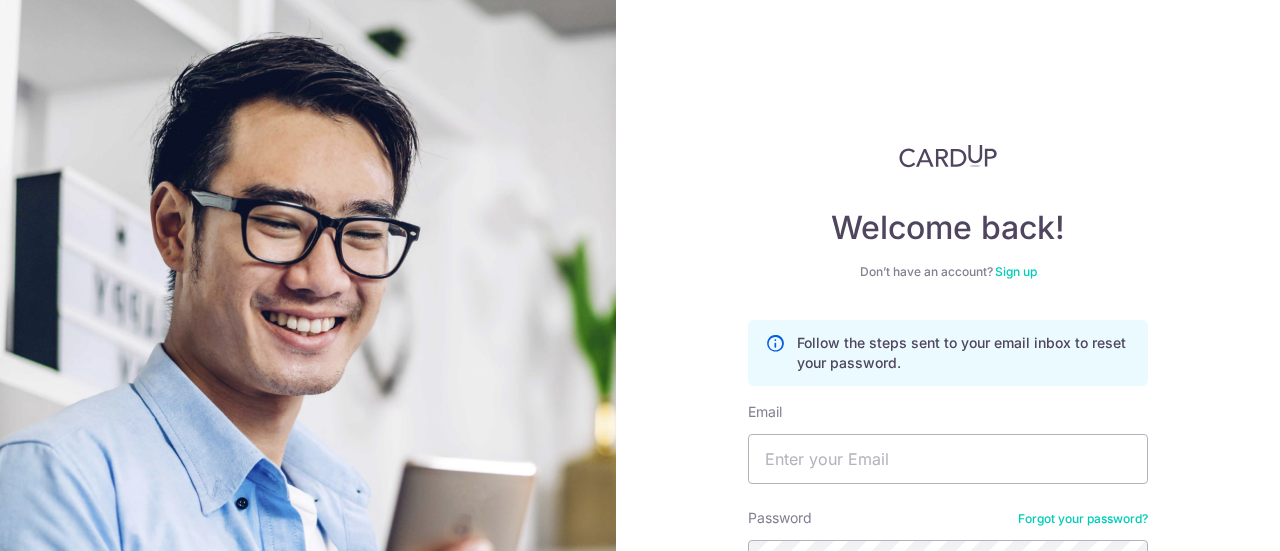 scroll, scrollTop: 0, scrollLeft: 0, axis: both 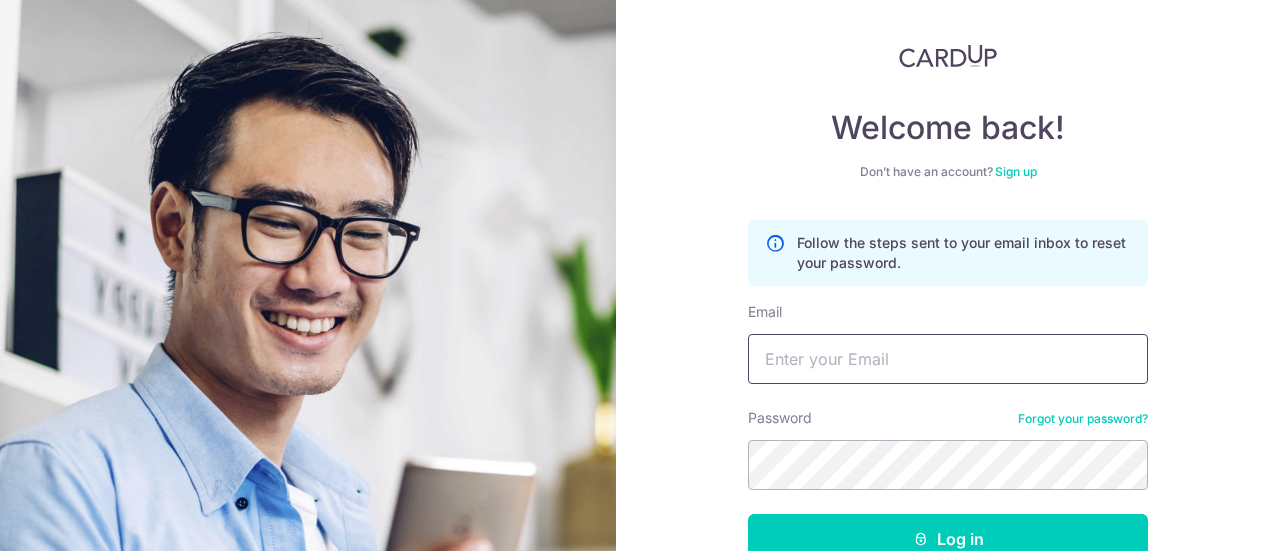 click on "Email" at bounding box center [948, 359] 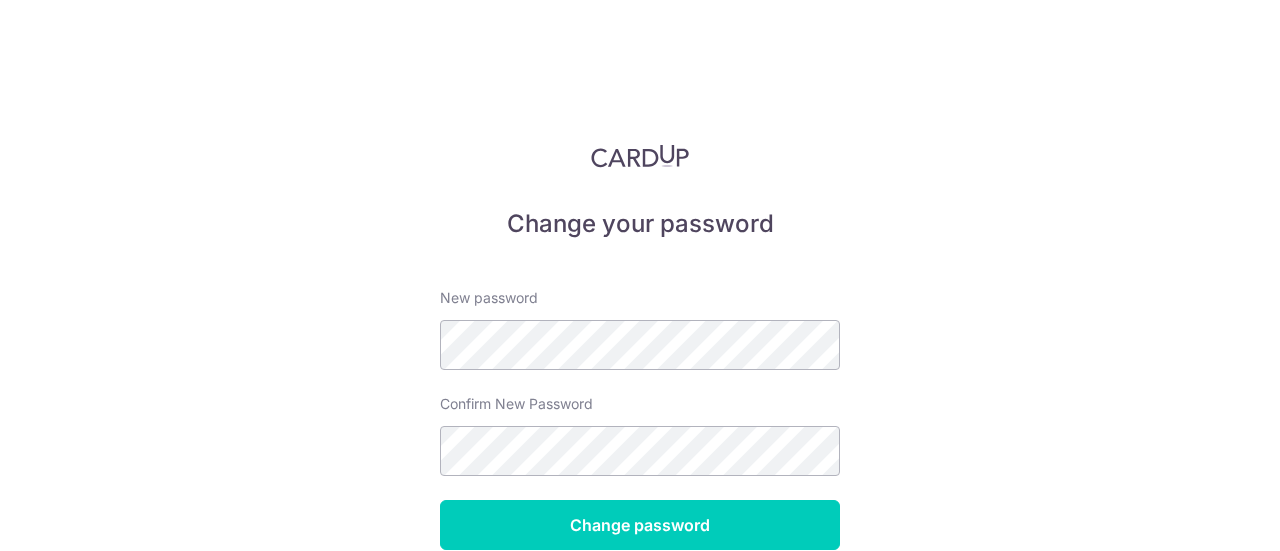 scroll, scrollTop: 0, scrollLeft: 0, axis: both 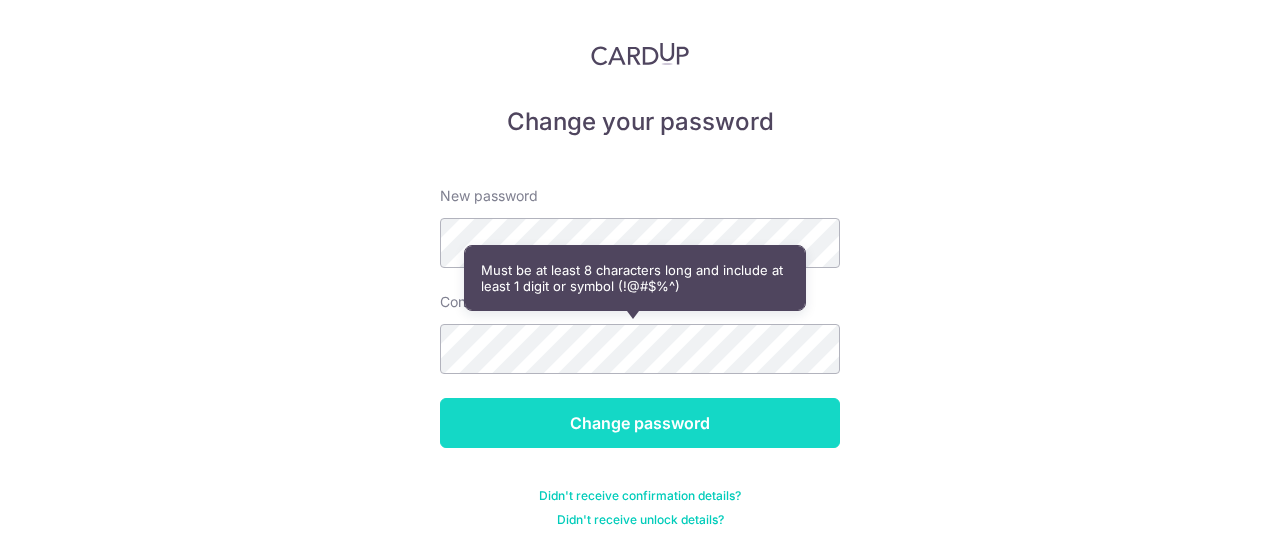 click on "Change password" at bounding box center (640, 423) 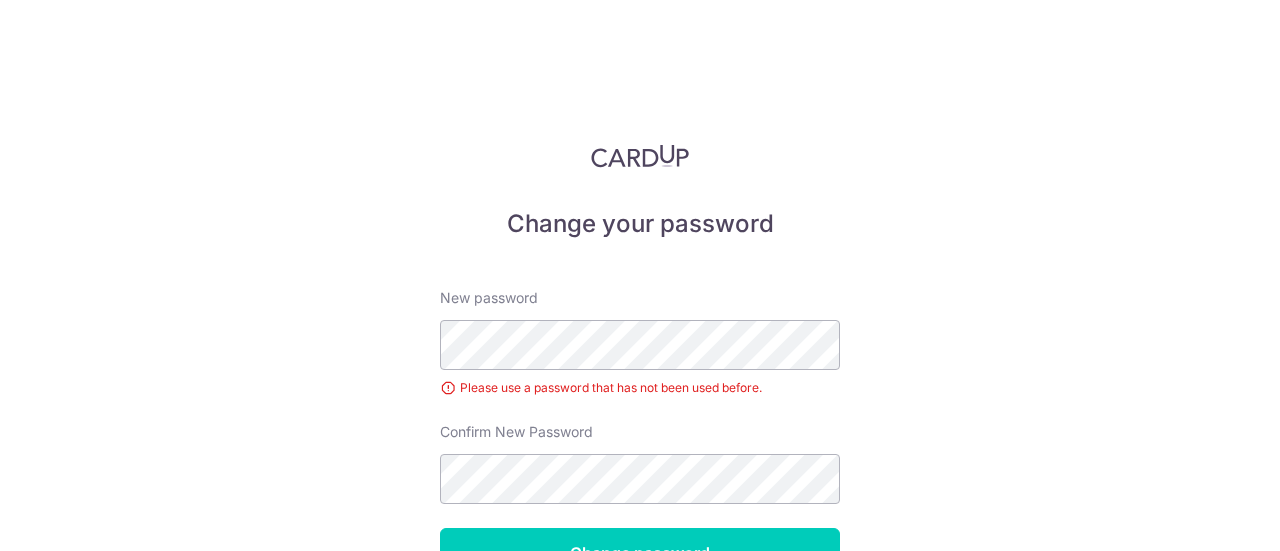 scroll, scrollTop: 0, scrollLeft: 0, axis: both 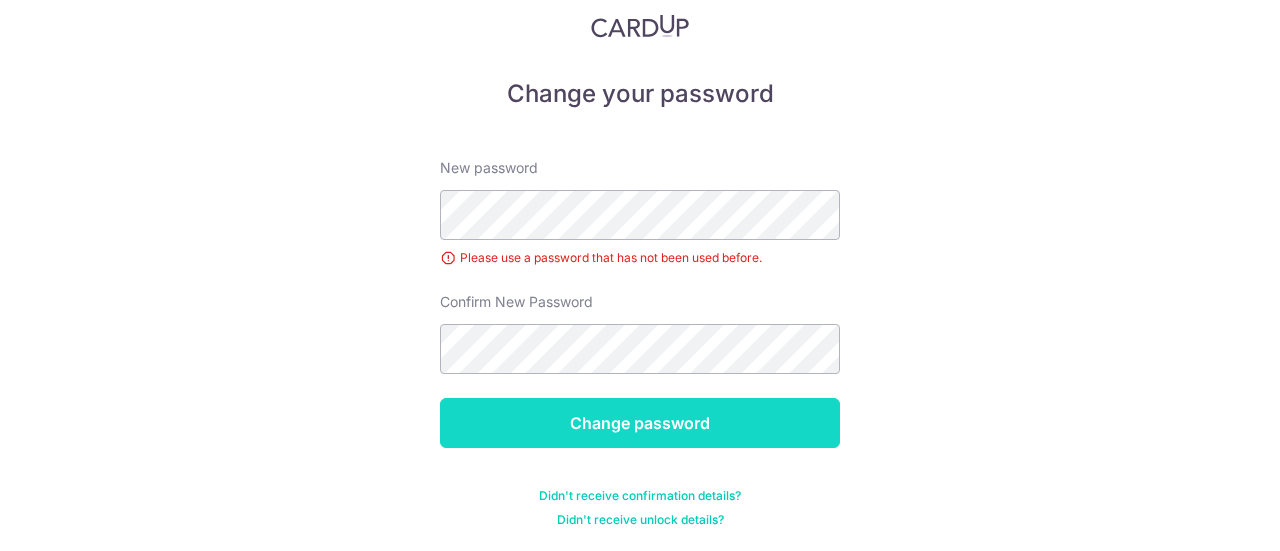click on "Change password" at bounding box center [640, 423] 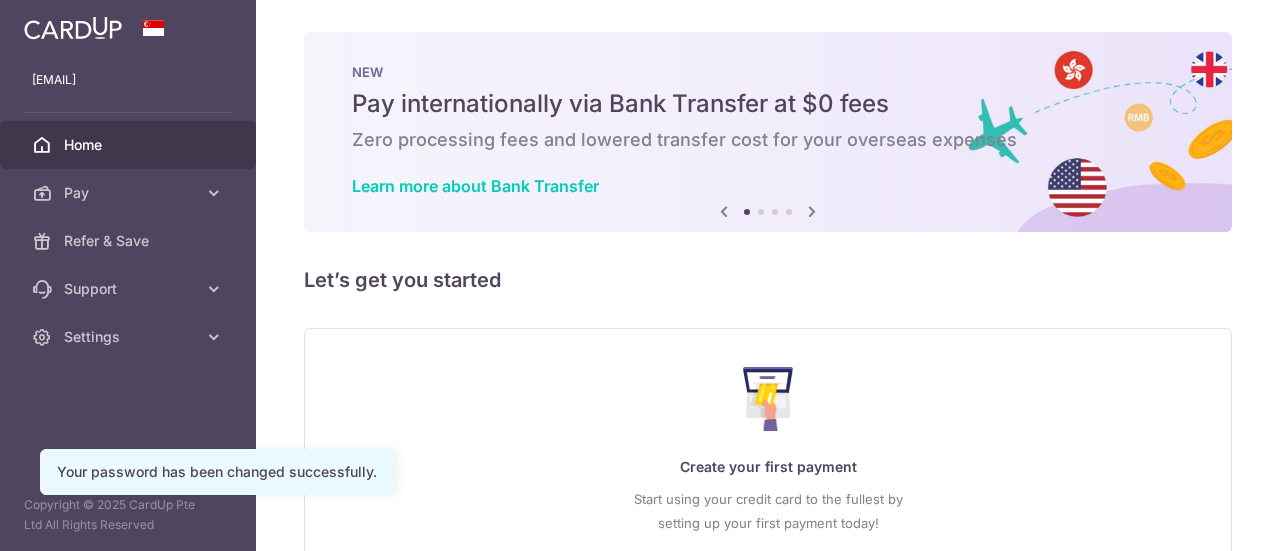 scroll, scrollTop: 0, scrollLeft: 0, axis: both 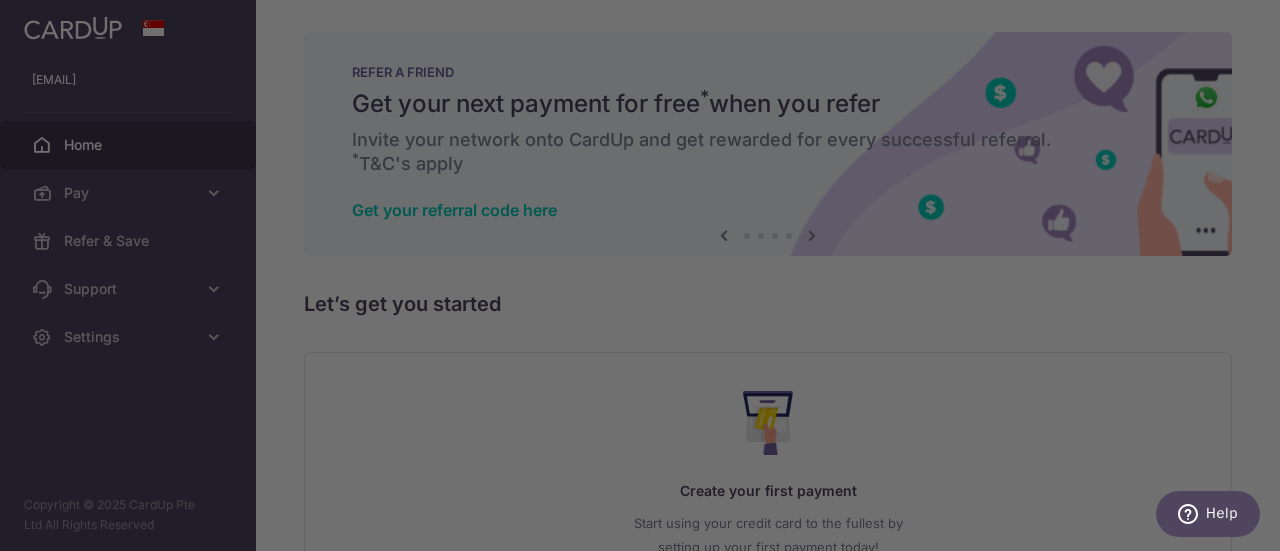 click at bounding box center (646, 278) 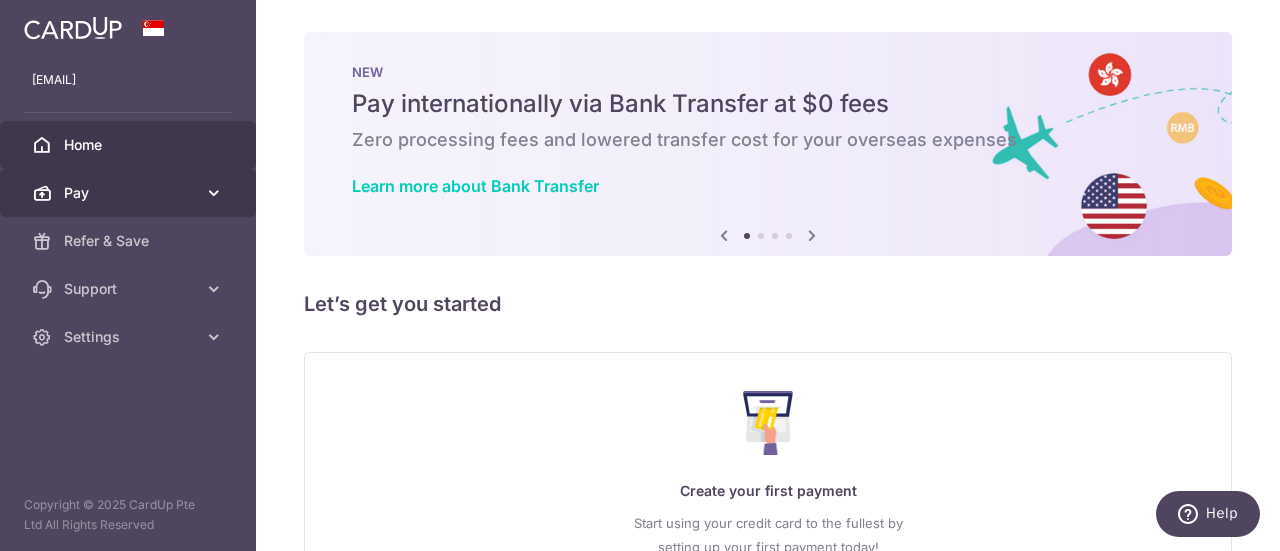 click on "Pay" at bounding box center (128, 193) 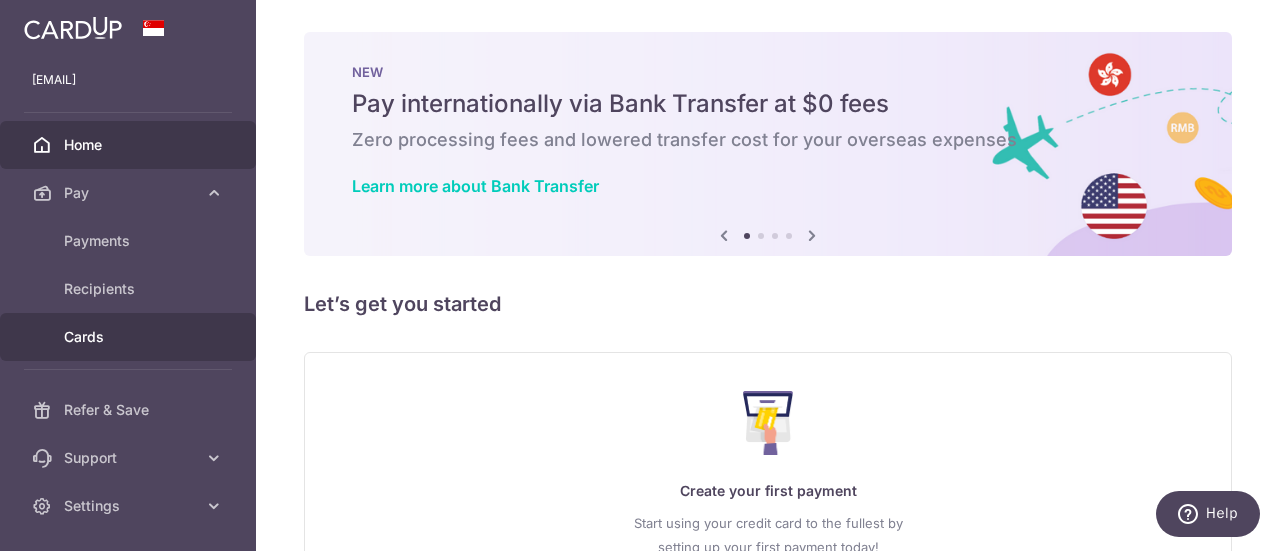 click on "Cards" at bounding box center (130, 337) 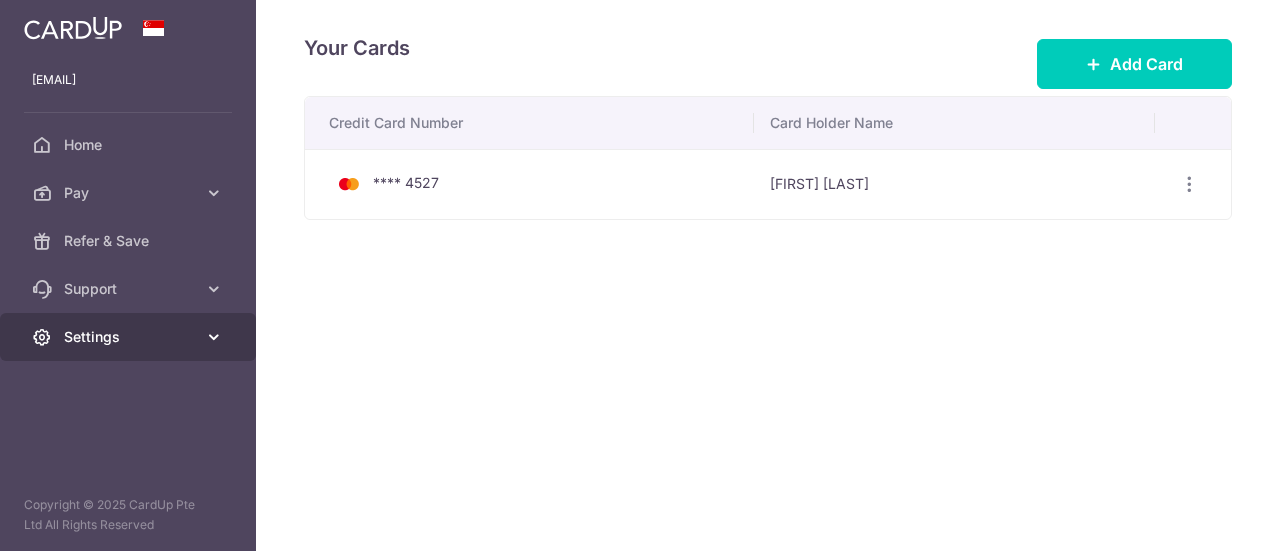scroll, scrollTop: 0, scrollLeft: 0, axis: both 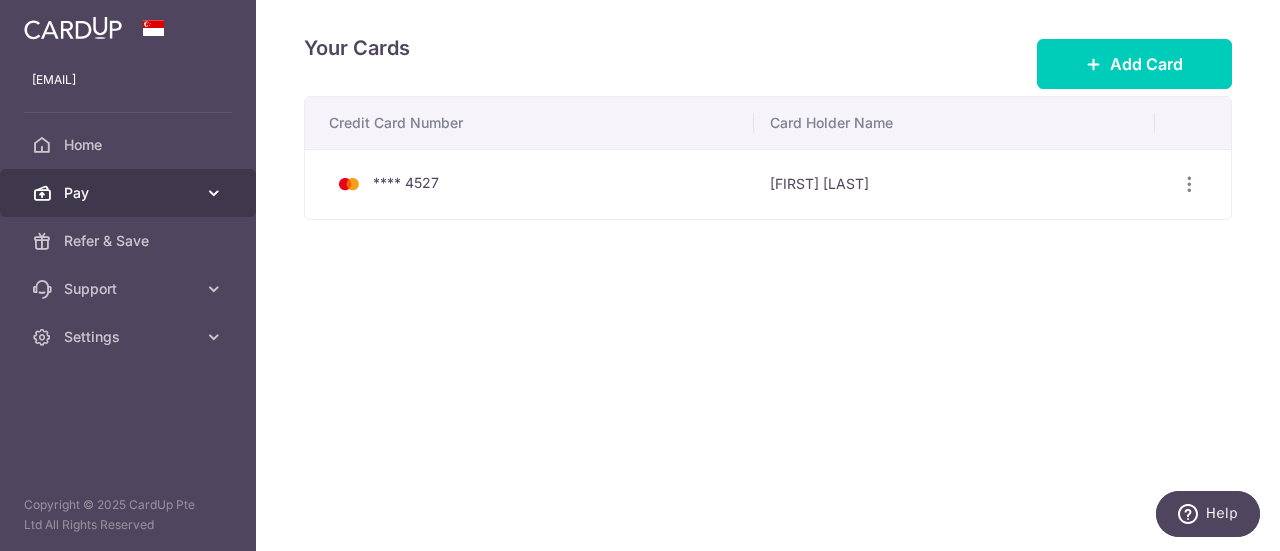 click on "Pay" at bounding box center (130, 193) 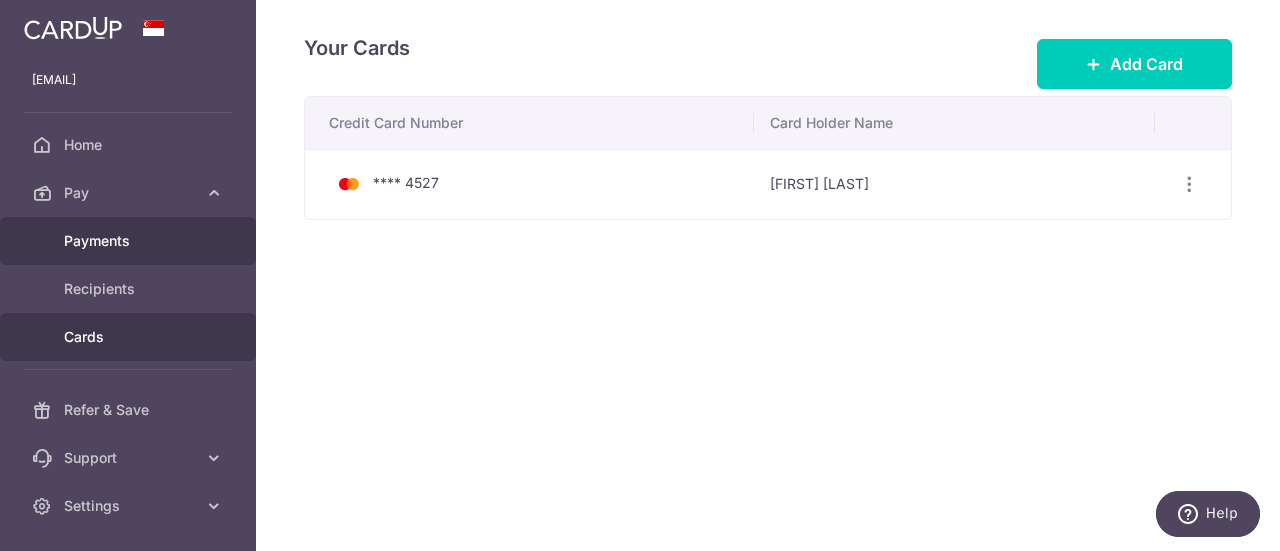 click on "Payments" at bounding box center [130, 241] 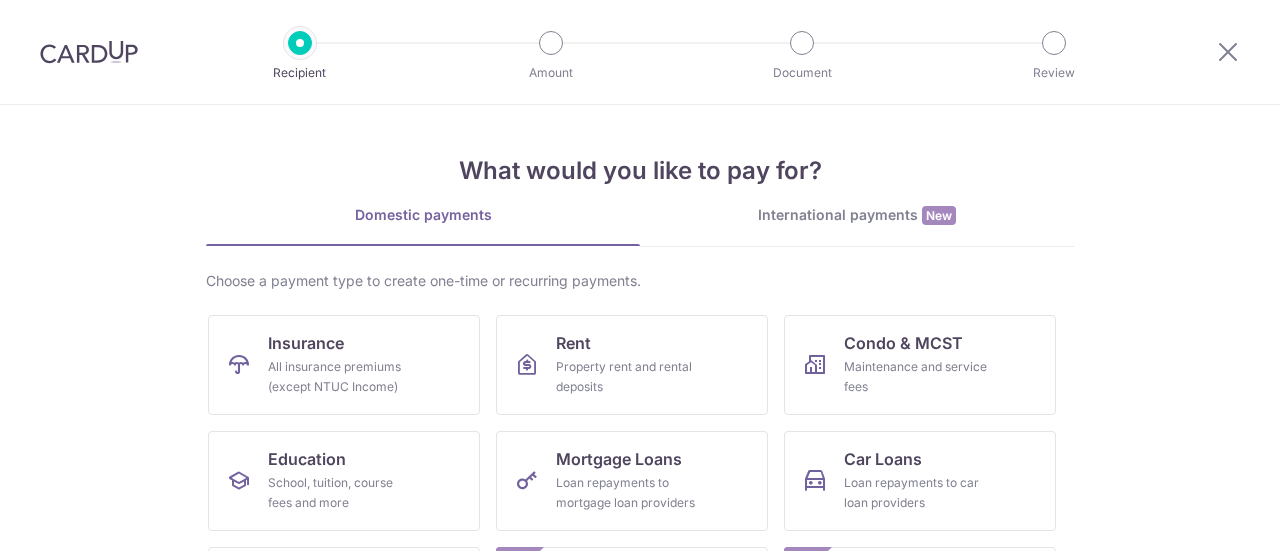 scroll, scrollTop: 0, scrollLeft: 0, axis: both 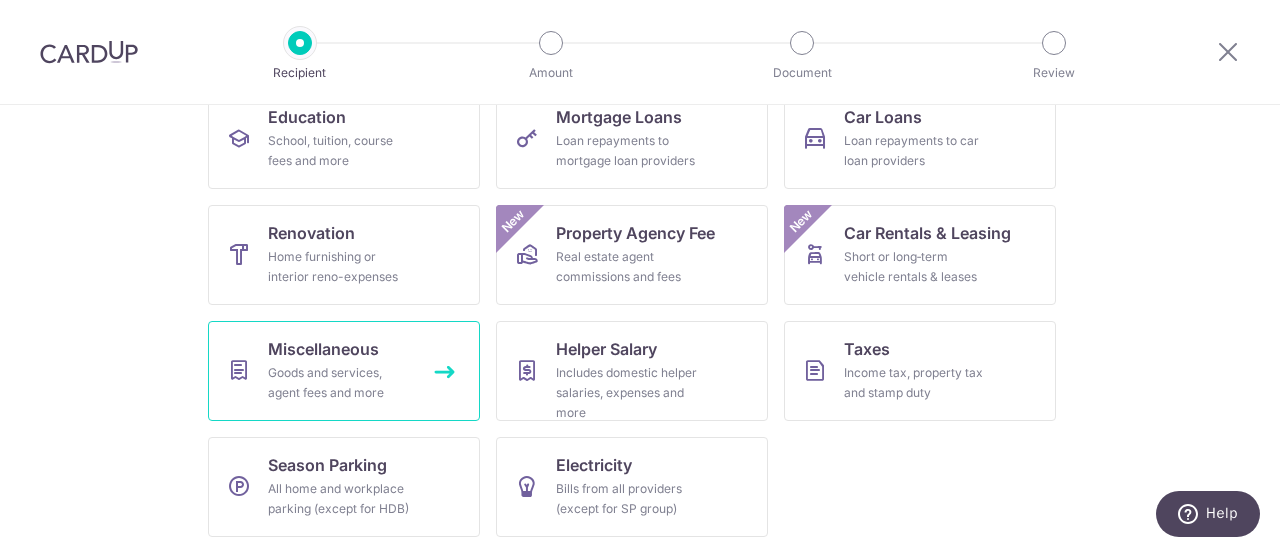 click on "Goods and services, agent fees and more" at bounding box center (340, 383) 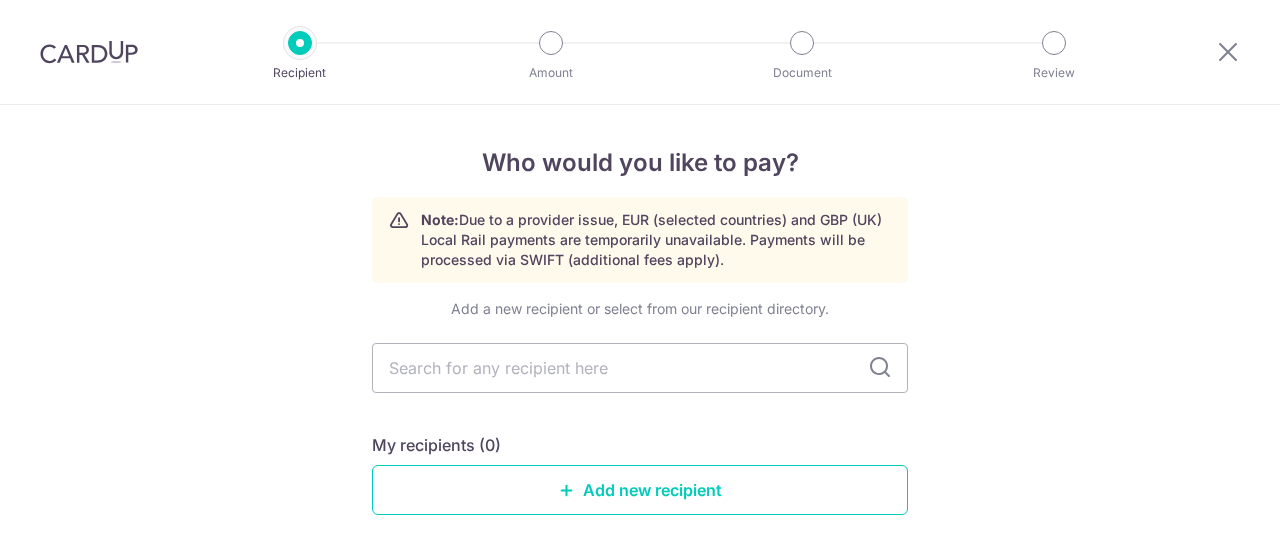 scroll, scrollTop: 0, scrollLeft: 0, axis: both 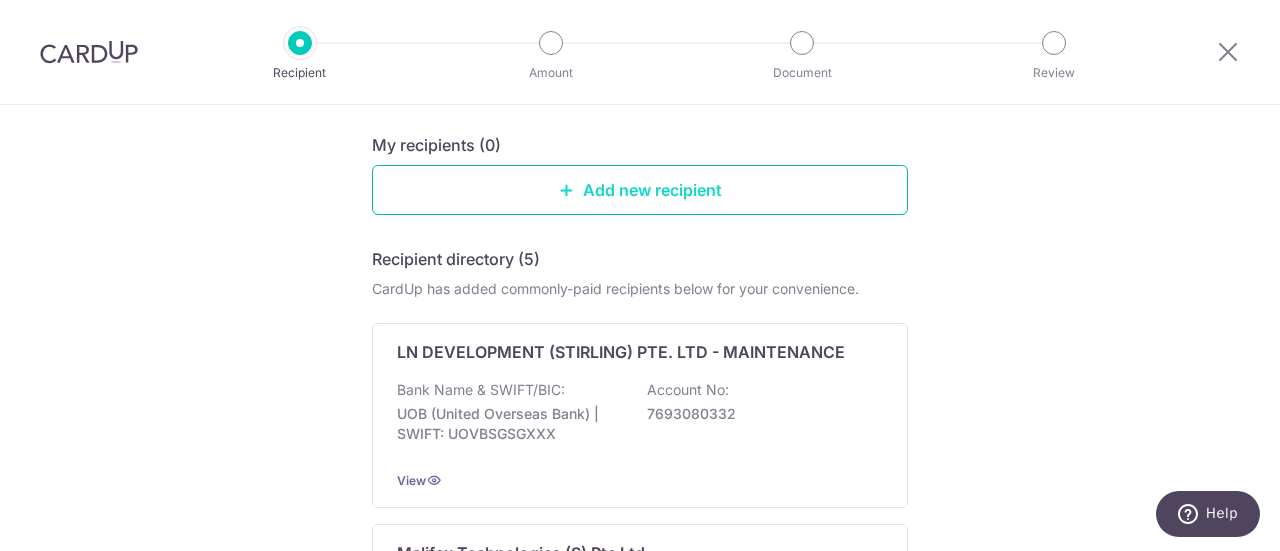 click on "Add new recipient" at bounding box center [640, 190] 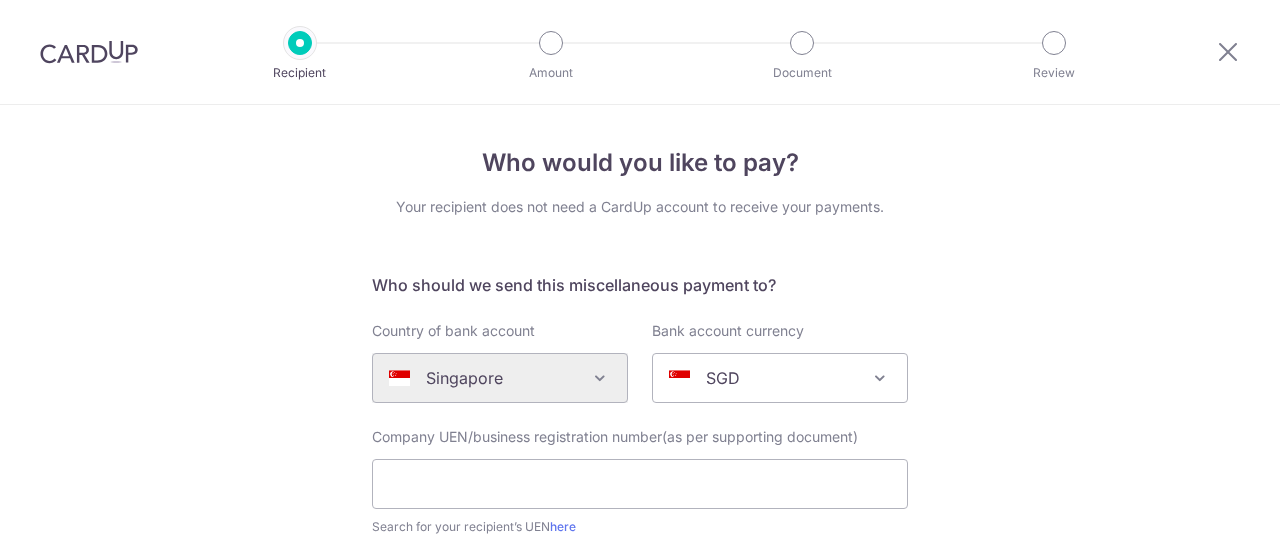 scroll, scrollTop: 0, scrollLeft: 0, axis: both 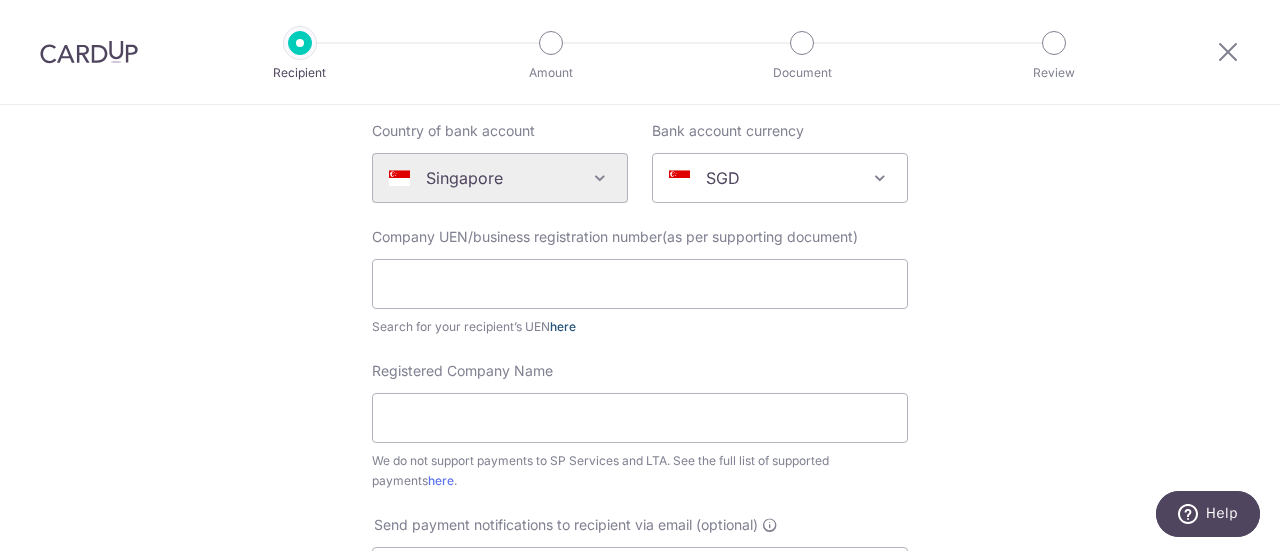 click on "here" at bounding box center (563, 326) 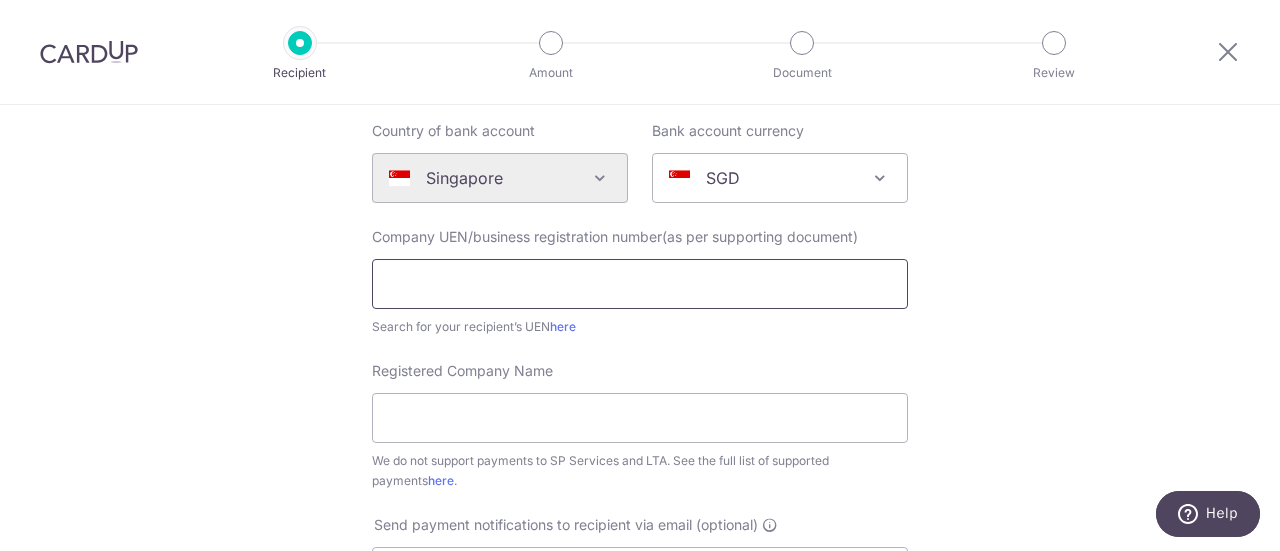 click at bounding box center [640, 284] 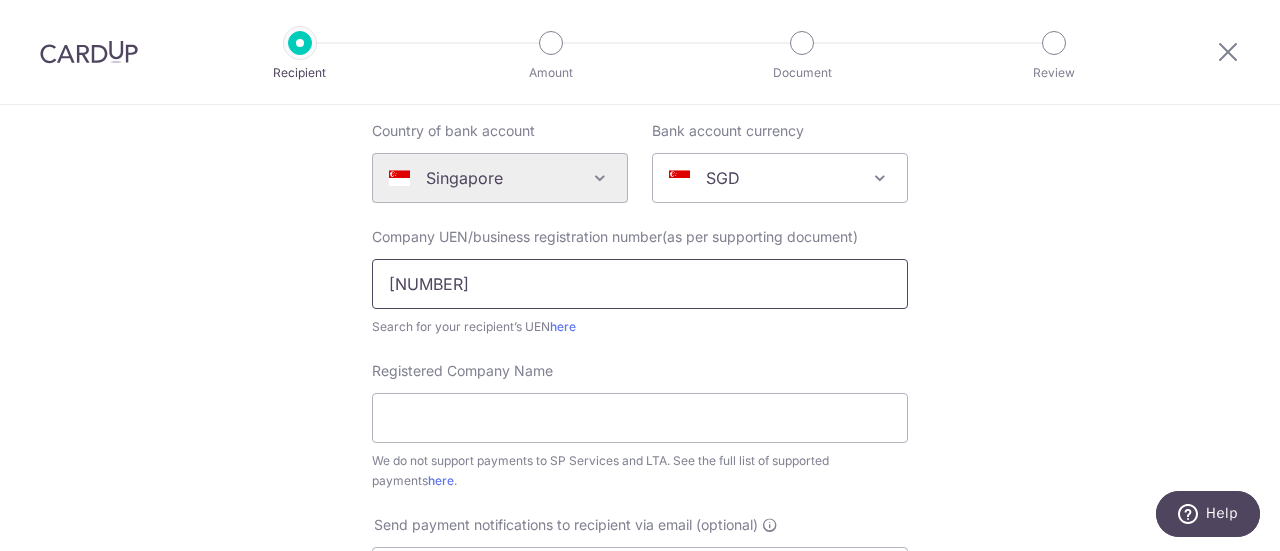 type on "201105710D" 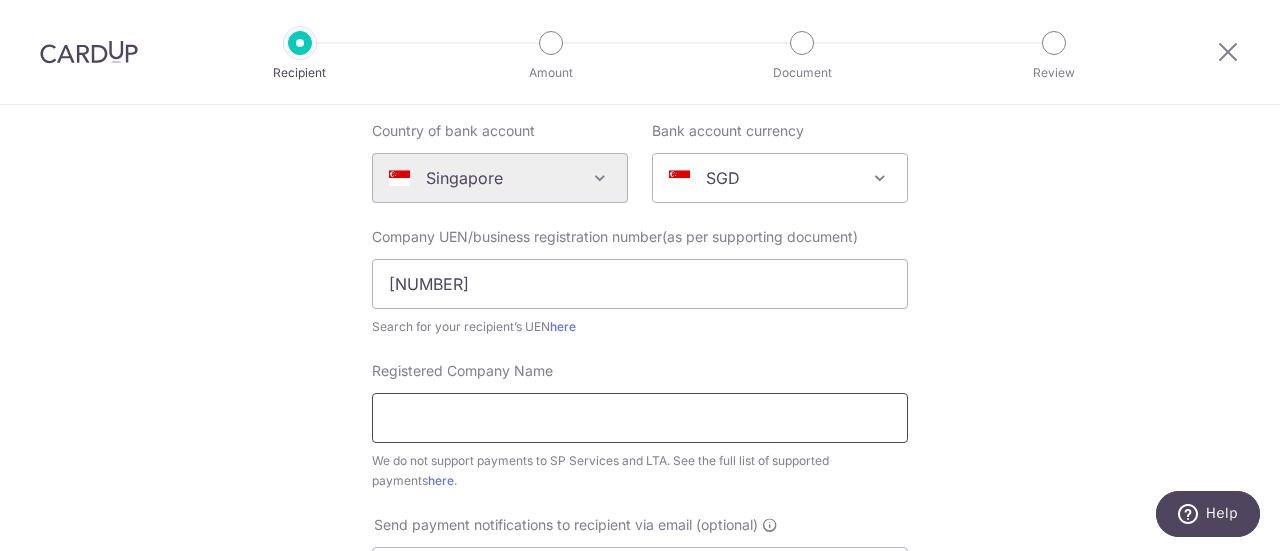 click on "Registered Company Name" at bounding box center (640, 418) 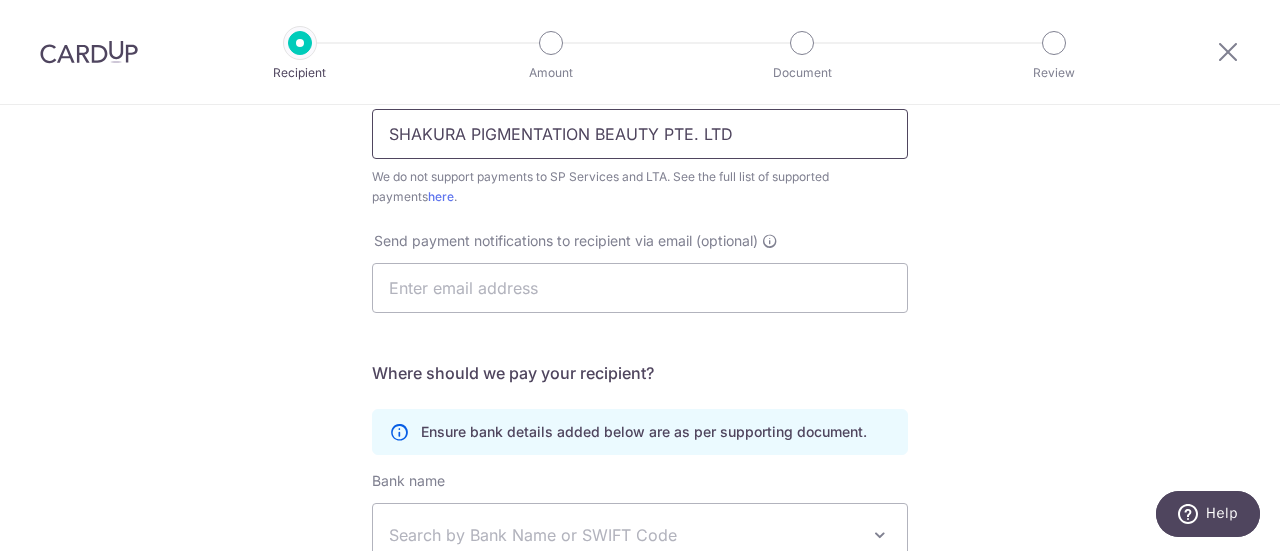 scroll, scrollTop: 500, scrollLeft: 0, axis: vertical 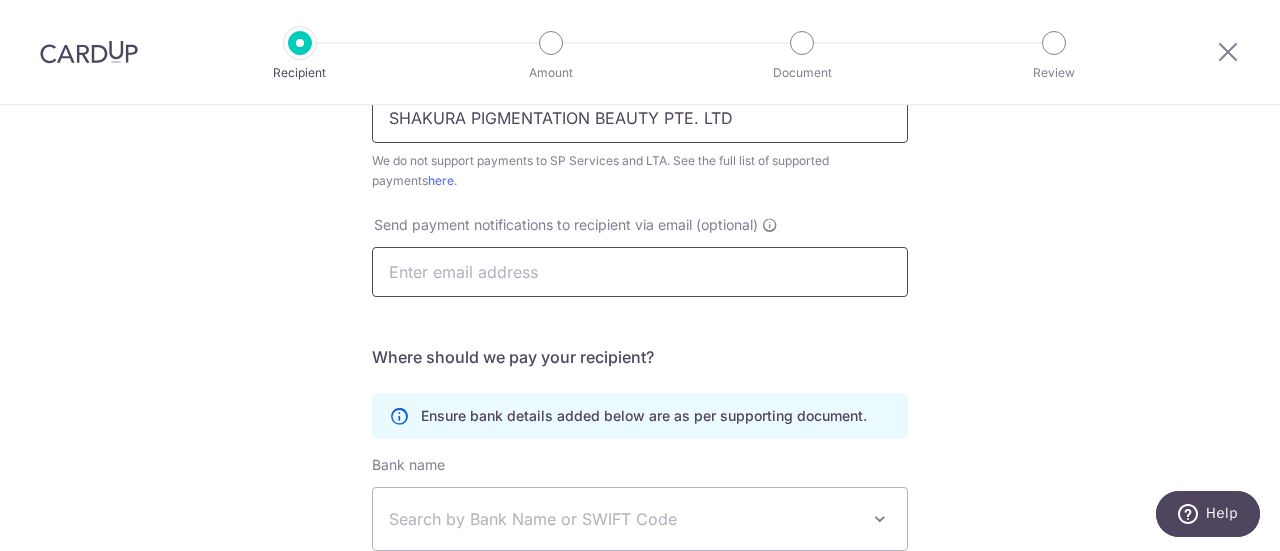 type on "SHAKURA PIGMENTATION BEAUTY PTE. LTD" 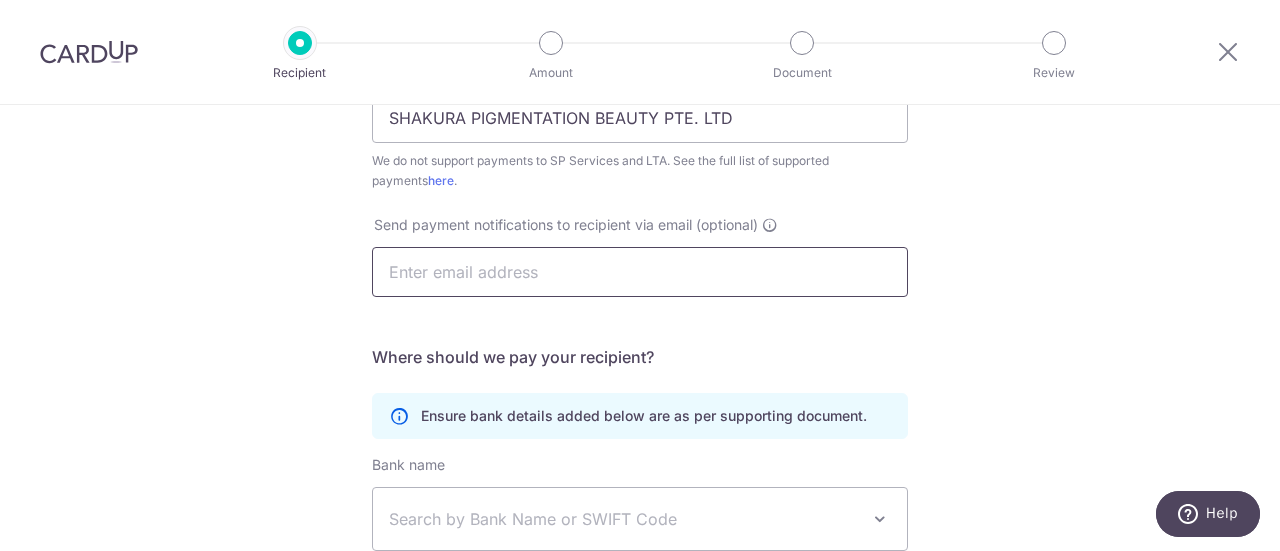 click at bounding box center (640, 272) 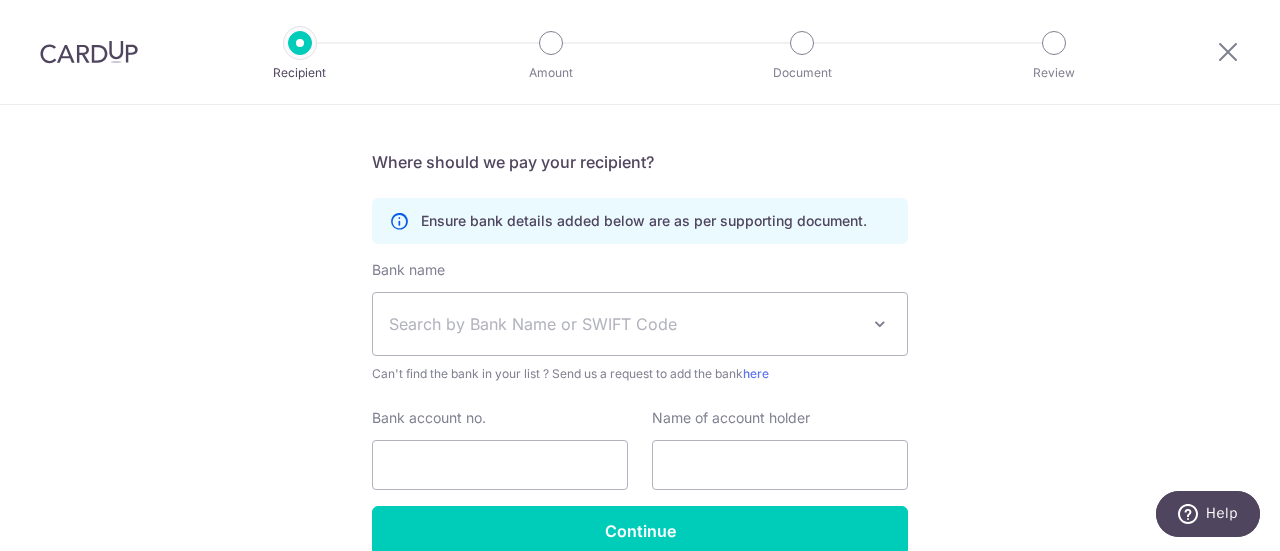 scroll, scrollTop: 700, scrollLeft: 0, axis: vertical 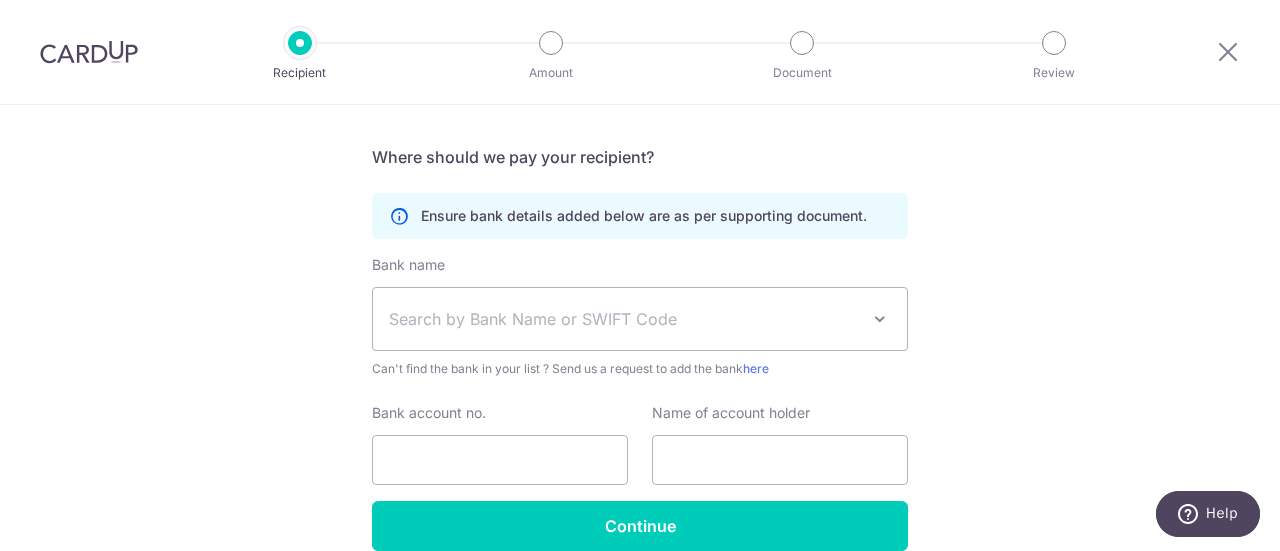 click on "Search by Bank Name or SWIFT Code" at bounding box center [624, 319] 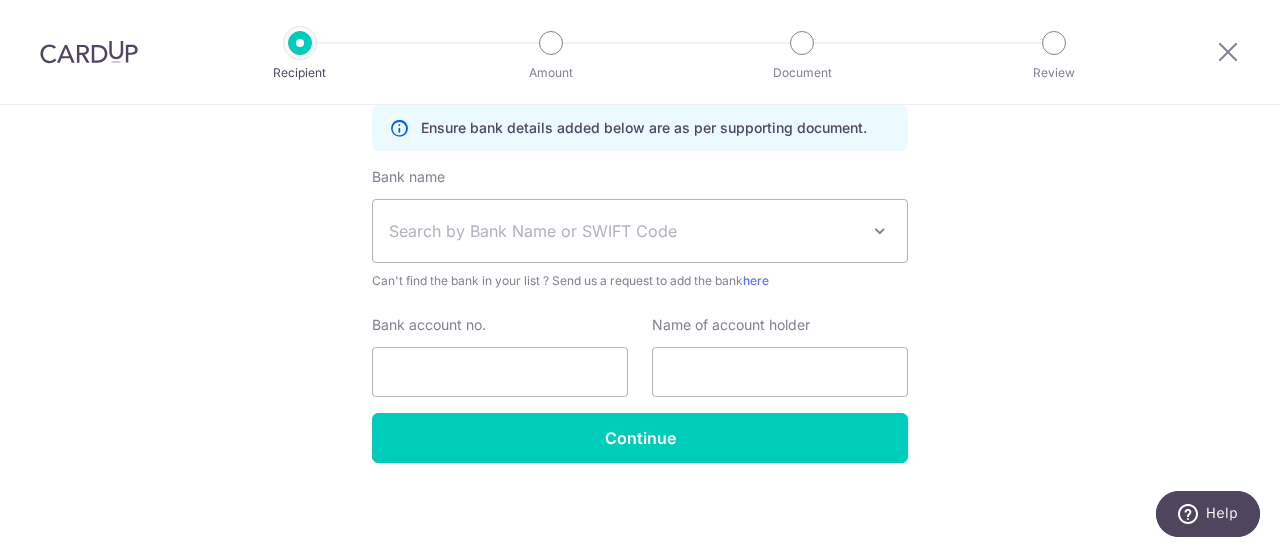 scroll, scrollTop: 792, scrollLeft: 0, axis: vertical 